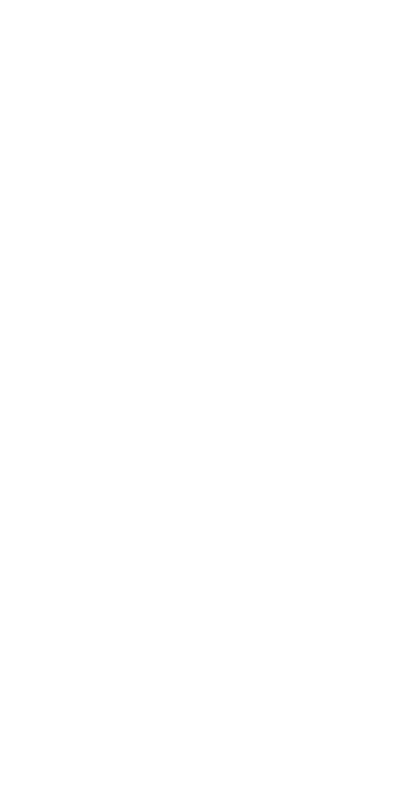 scroll, scrollTop: 0, scrollLeft: 0, axis: both 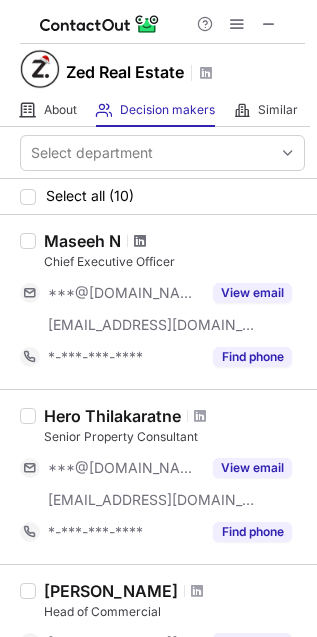click at bounding box center (140, 241) 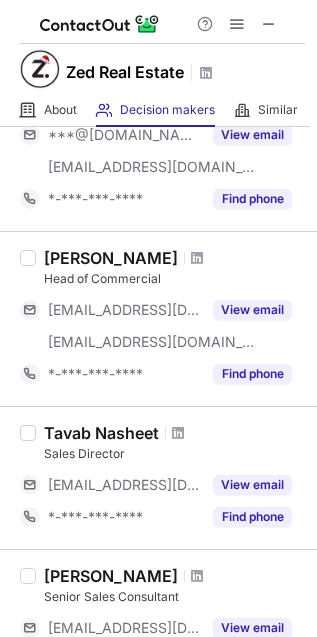 scroll, scrollTop: 300, scrollLeft: 0, axis: vertical 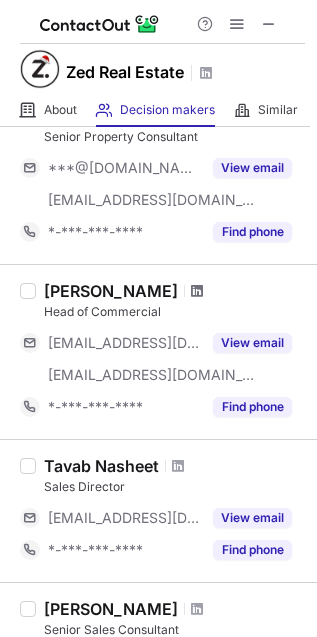 click at bounding box center [197, 291] 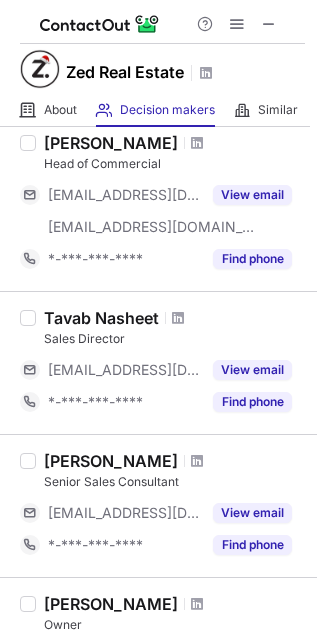 scroll, scrollTop: 450, scrollLeft: 0, axis: vertical 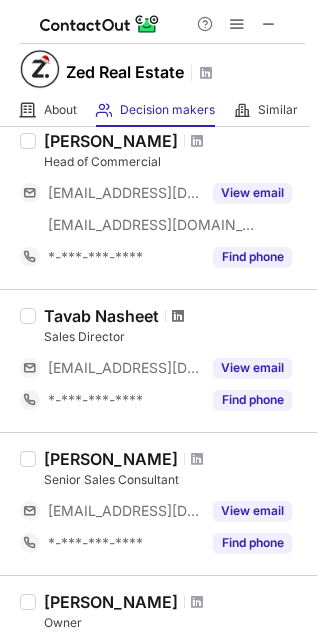 click at bounding box center (178, 316) 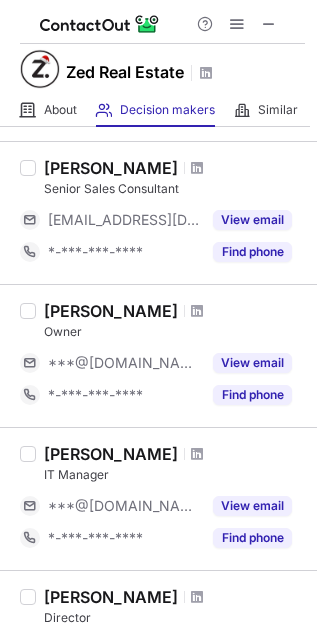 scroll, scrollTop: 750, scrollLeft: 0, axis: vertical 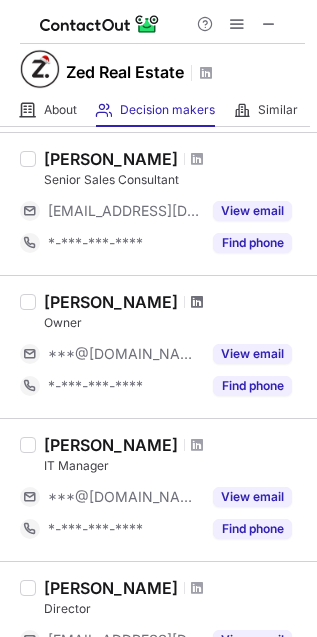 click at bounding box center (197, 302) 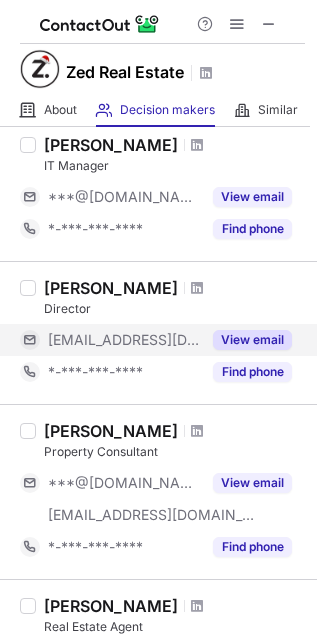 scroll, scrollTop: 1307, scrollLeft: 0, axis: vertical 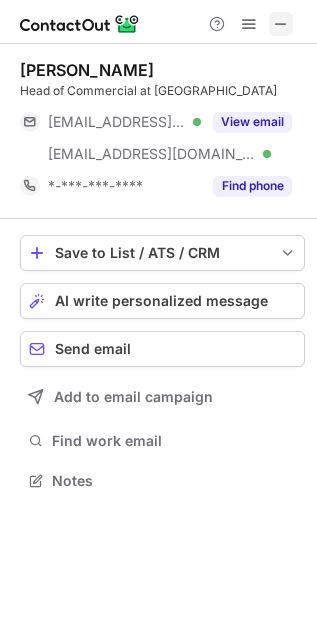 click at bounding box center [281, 24] 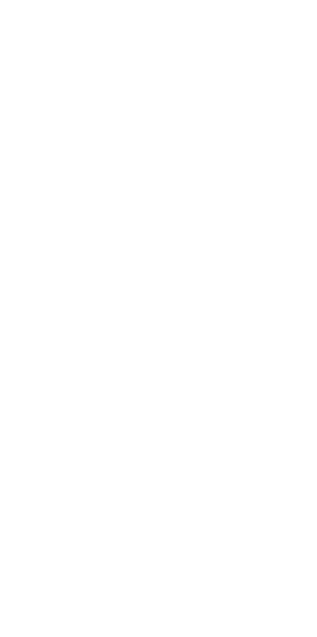 scroll, scrollTop: 0, scrollLeft: 0, axis: both 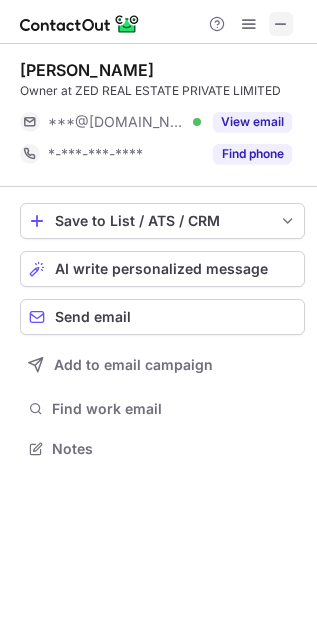click at bounding box center (281, 24) 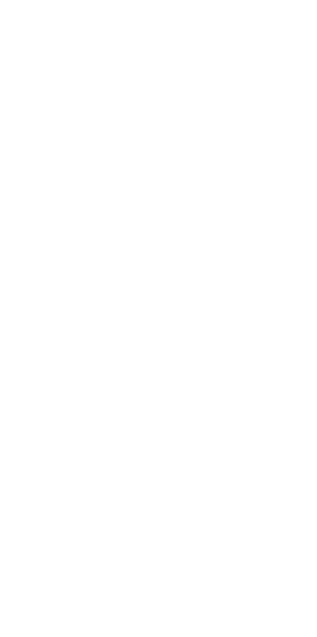 scroll, scrollTop: 0, scrollLeft: 0, axis: both 